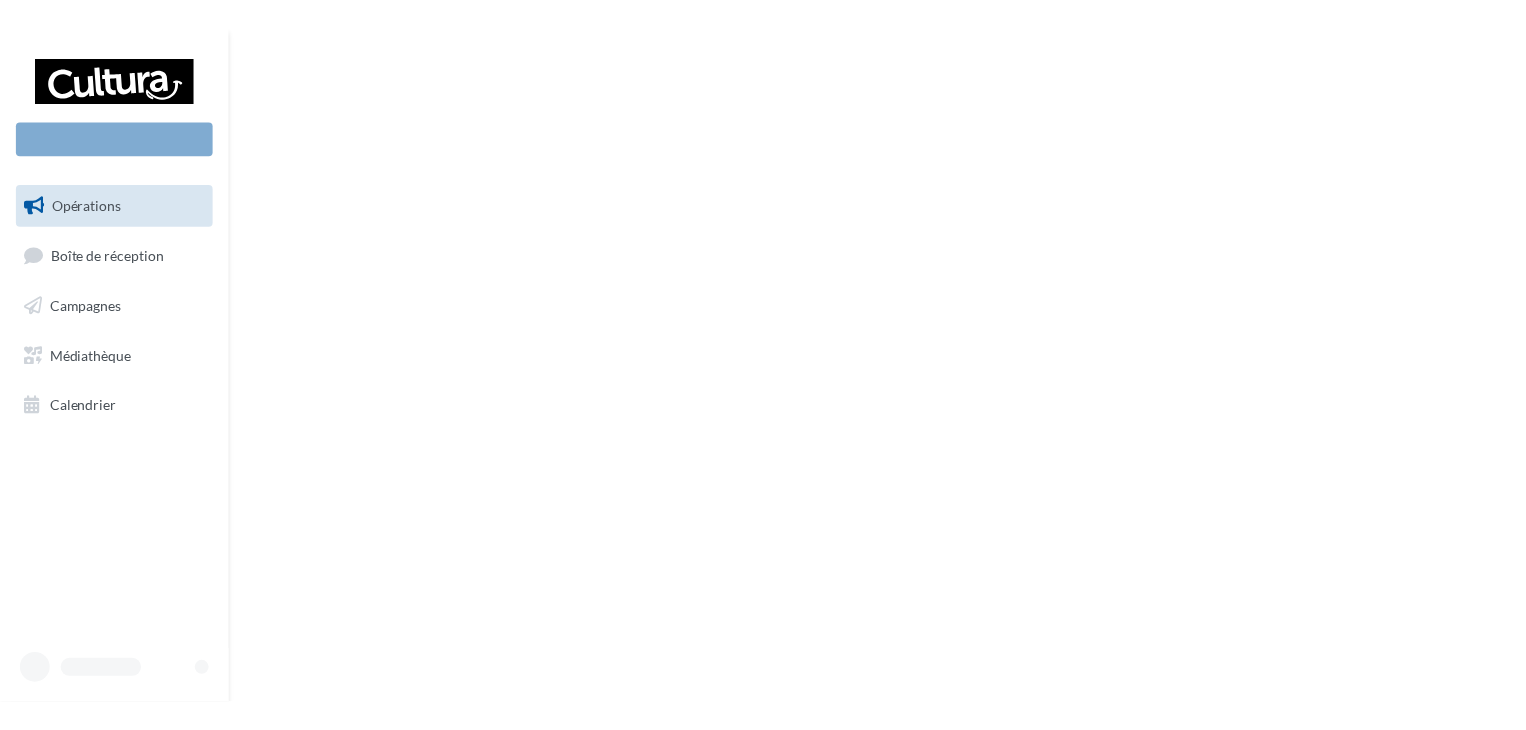 scroll, scrollTop: 0, scrollLeft: 0, axis: both 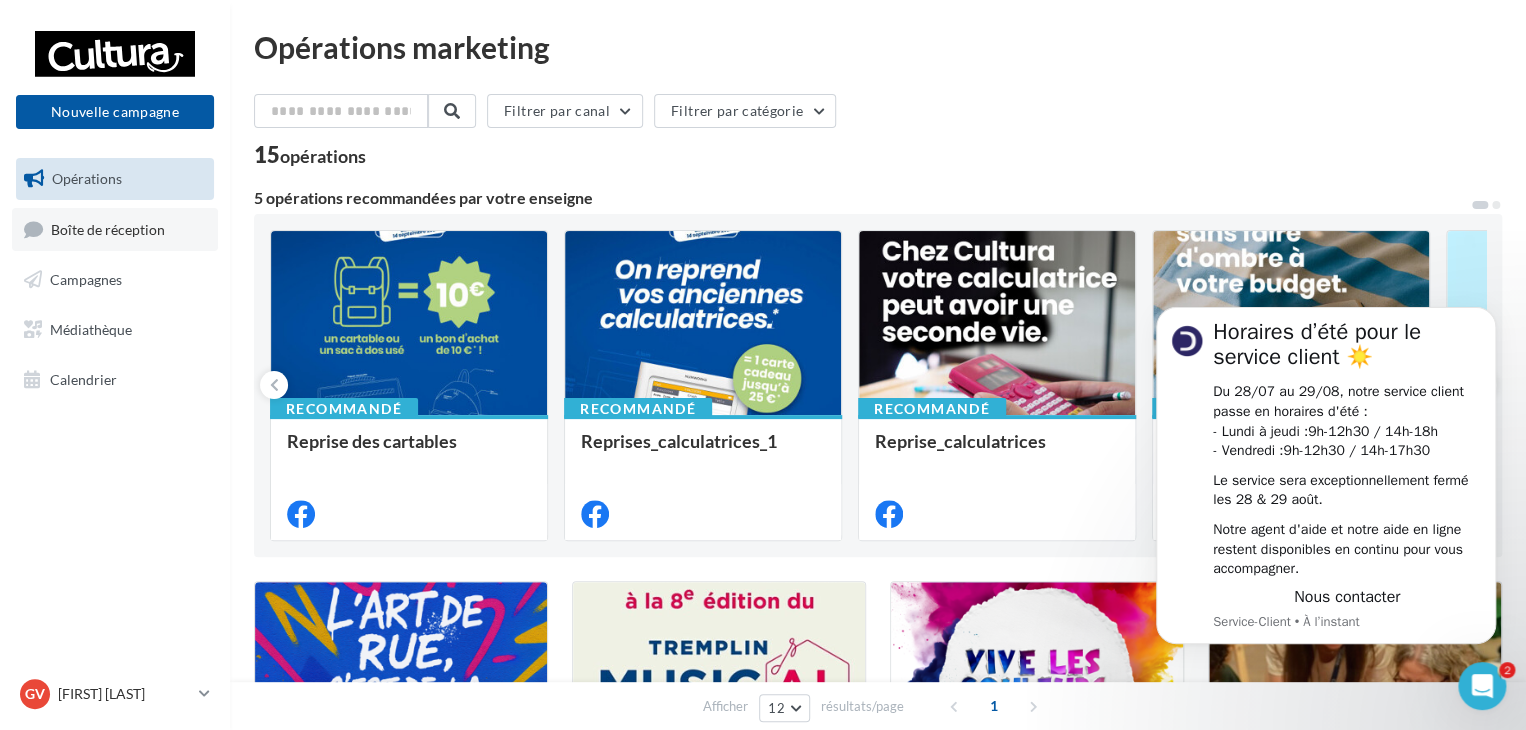 click on "Boîte de réception" at bounding box center [115, 229] 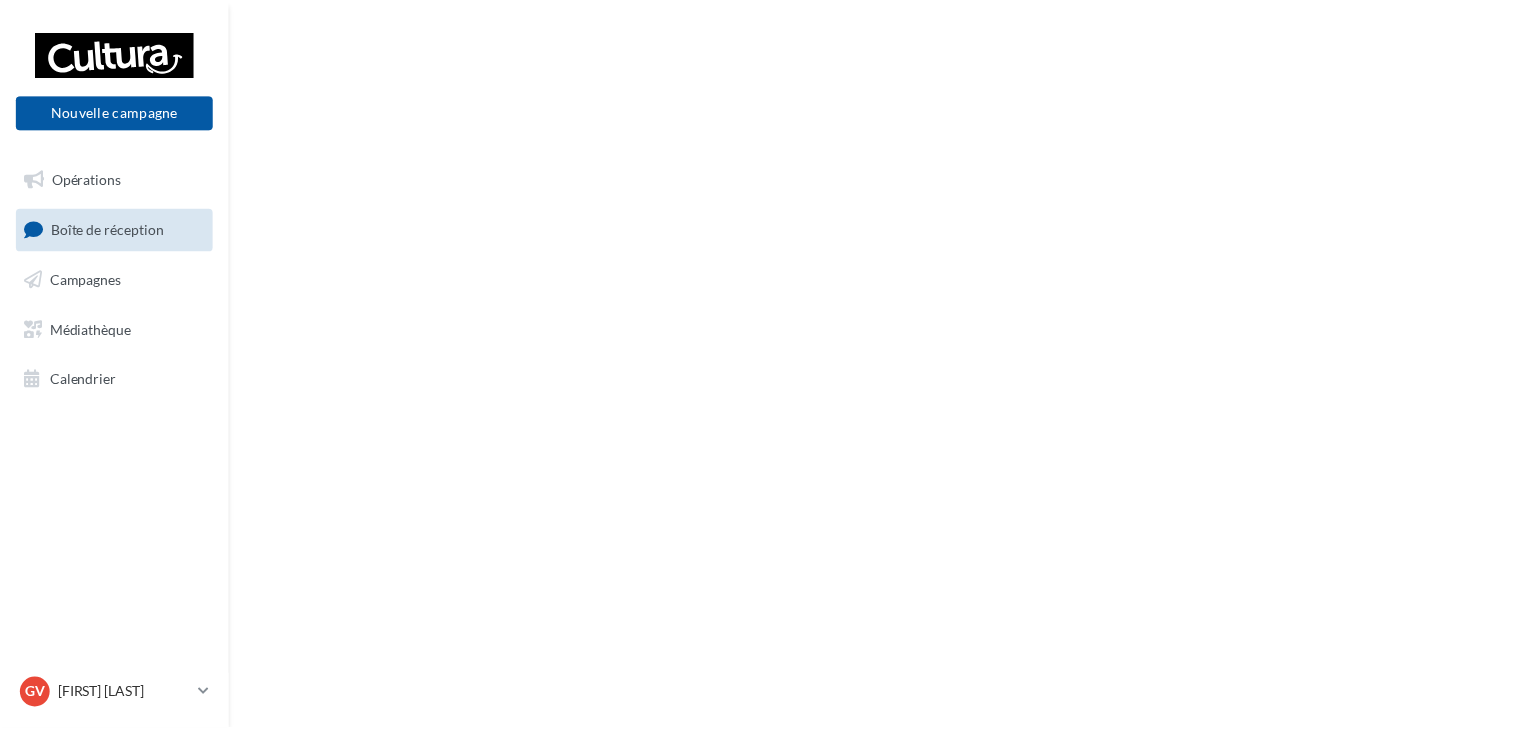 scroll, scrollTop: 0, scrollLeft: 0, axis: both 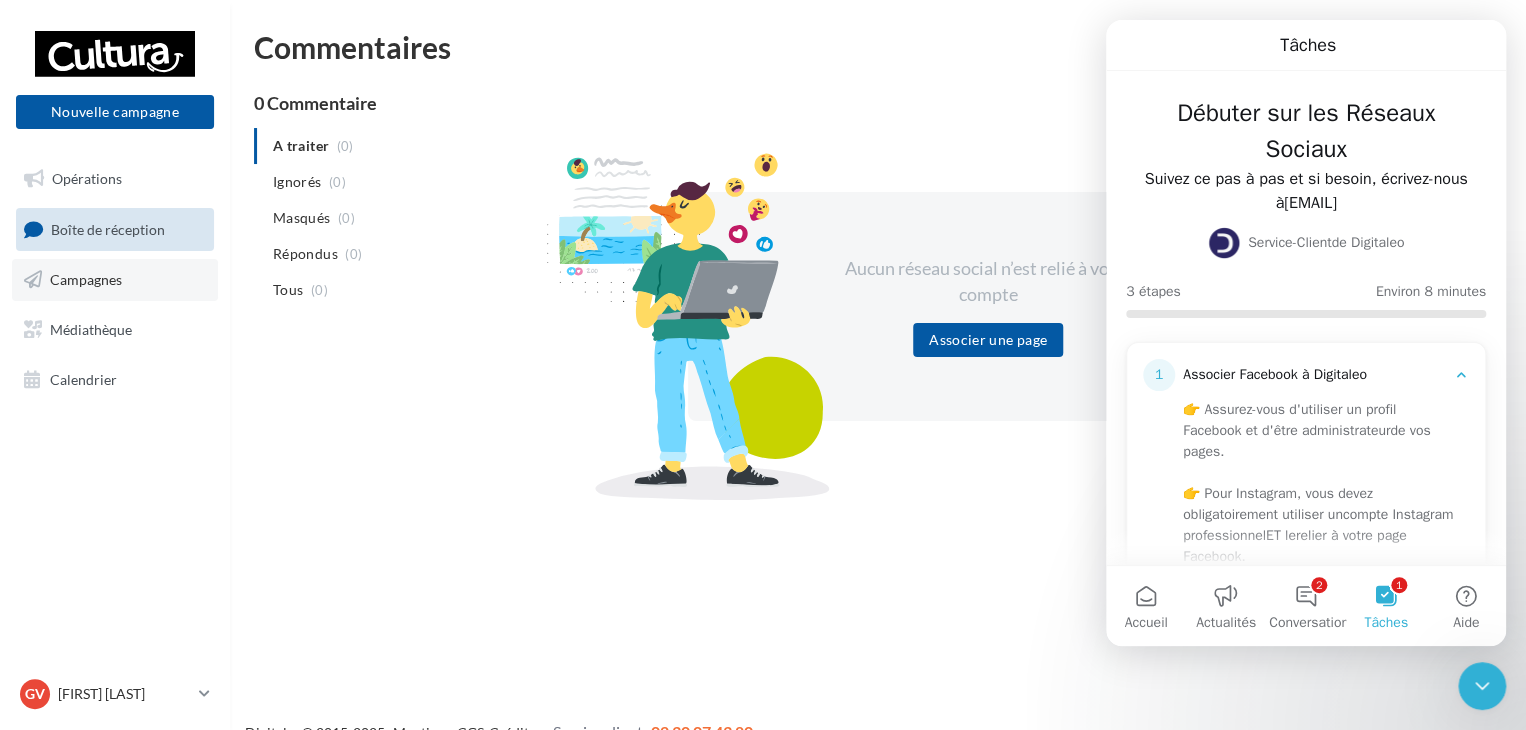 click on "Campagnes" at bounding box center (86, 279) 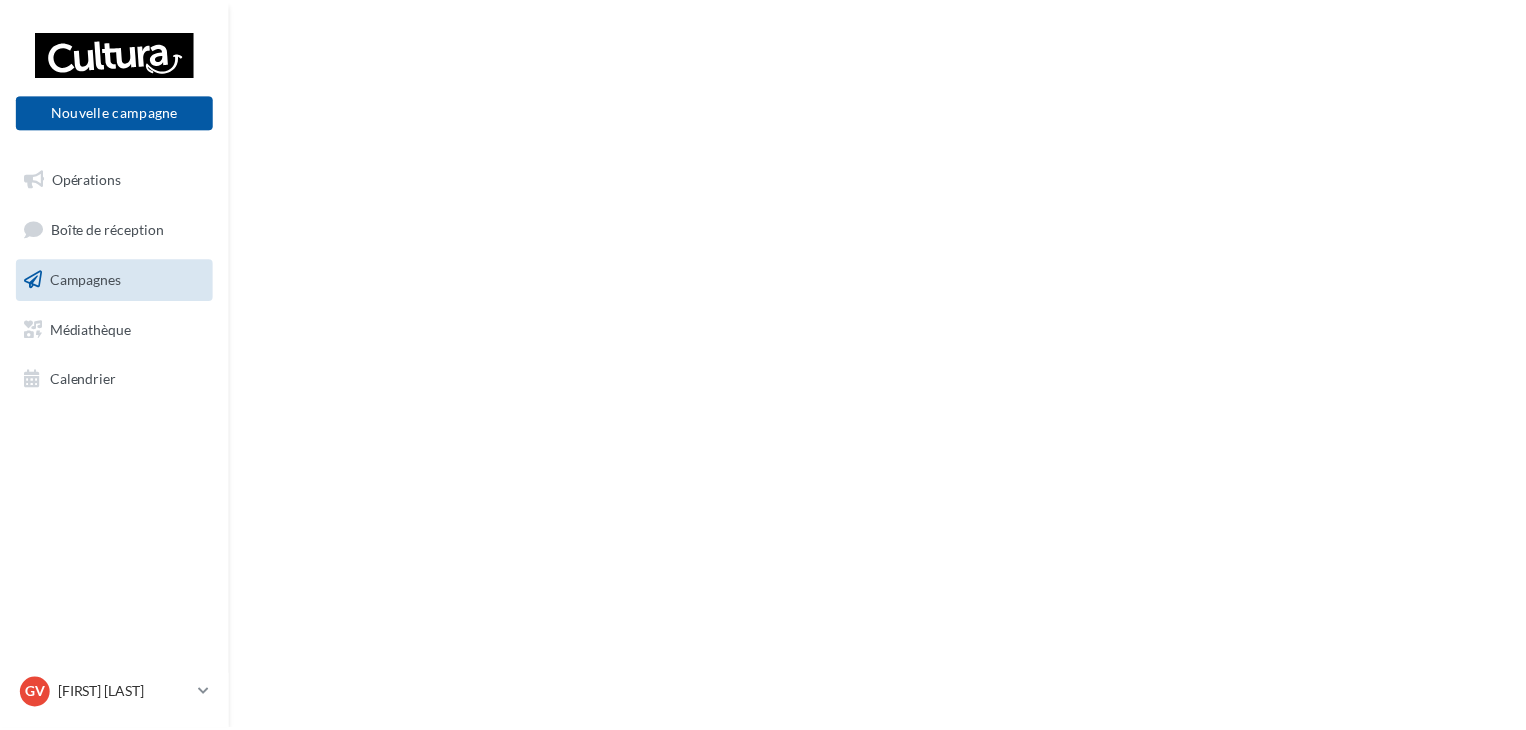 scroll, scrollTop: 0, scrollLeft: 0, axis: both 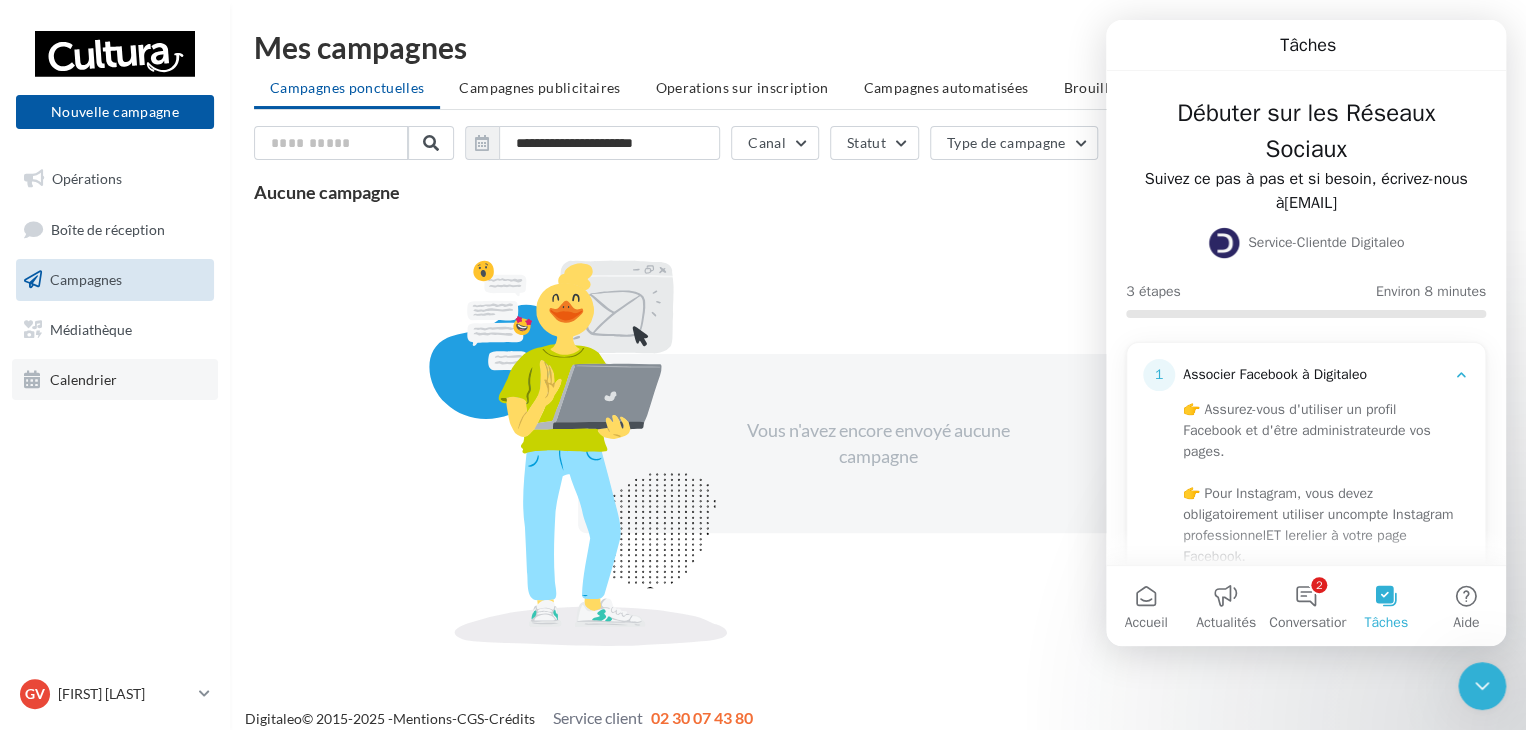 click on "Calendrier" at bounding box center (115, 380) 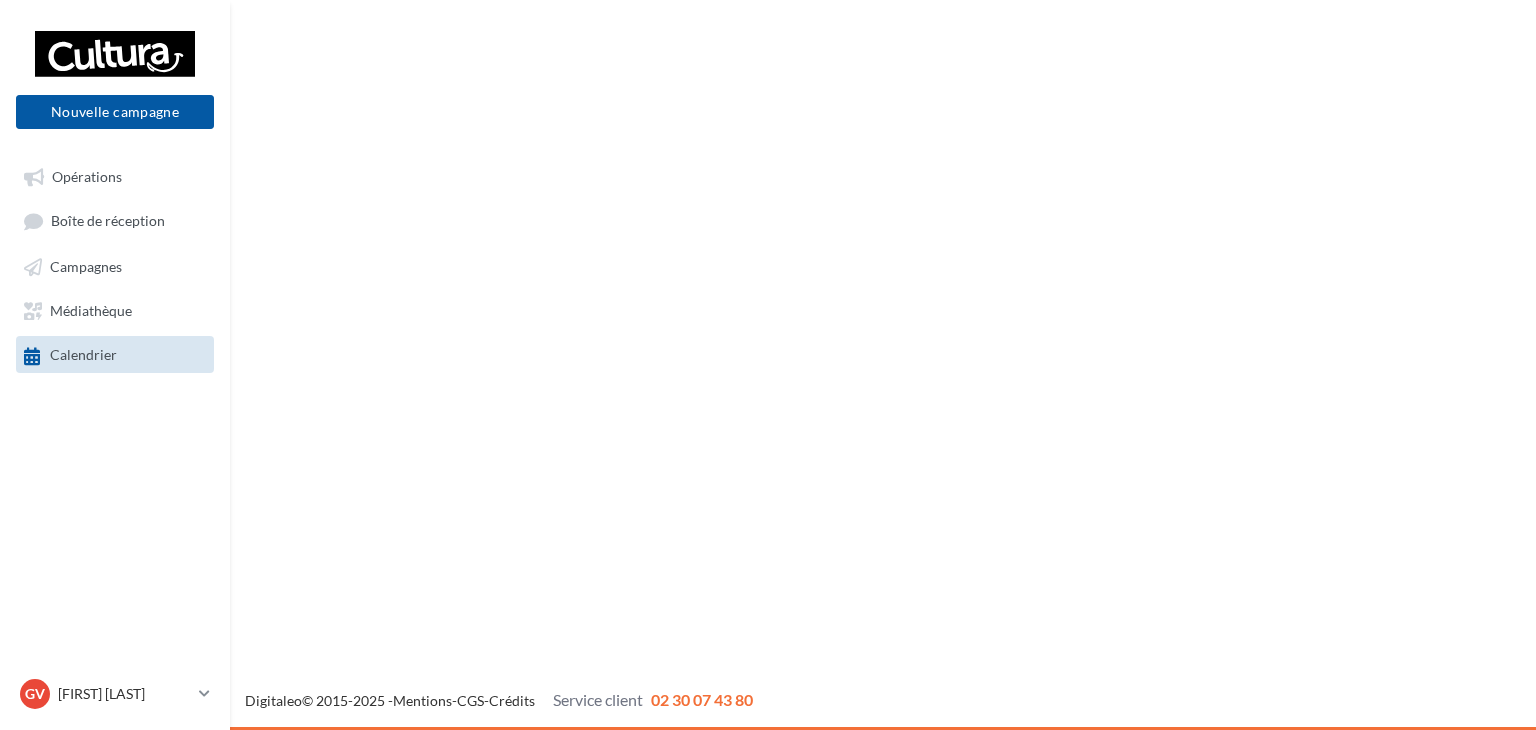 scroll, scrollTop: 0, scrollLeft: 0, axis: both 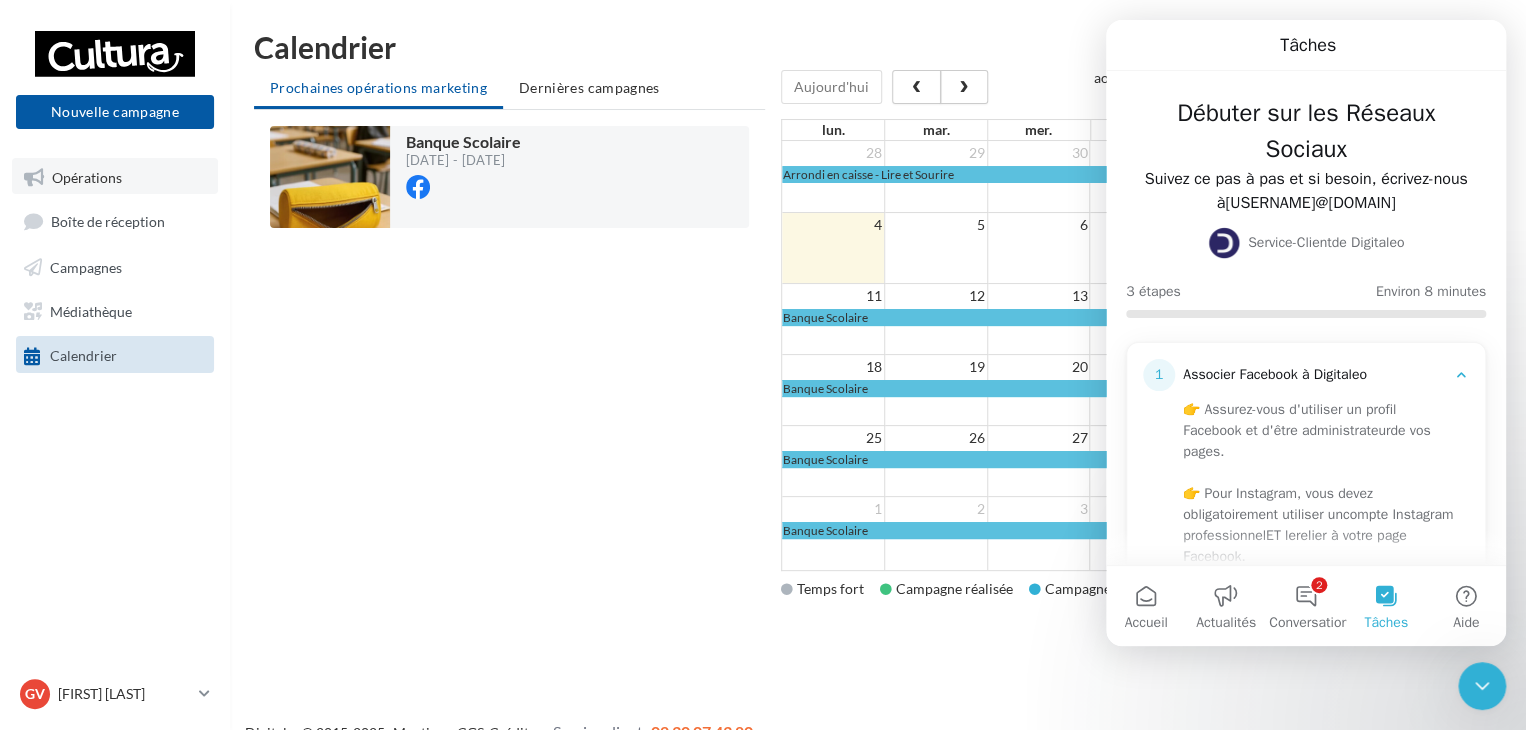 click on "Opérations" at bounding box center [87, 176] 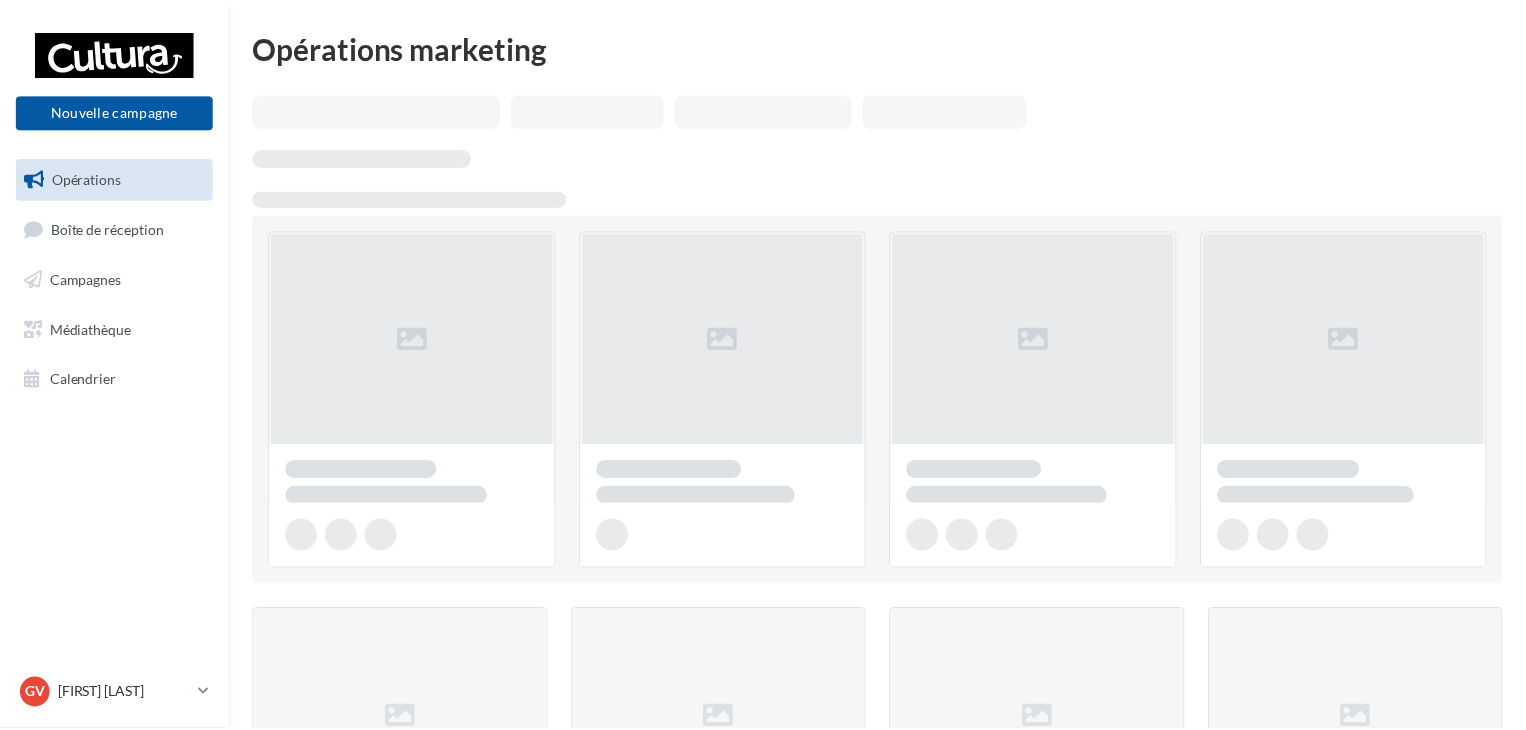 scroll, scrollTop: 0, scrollLeft: 0, axis: both 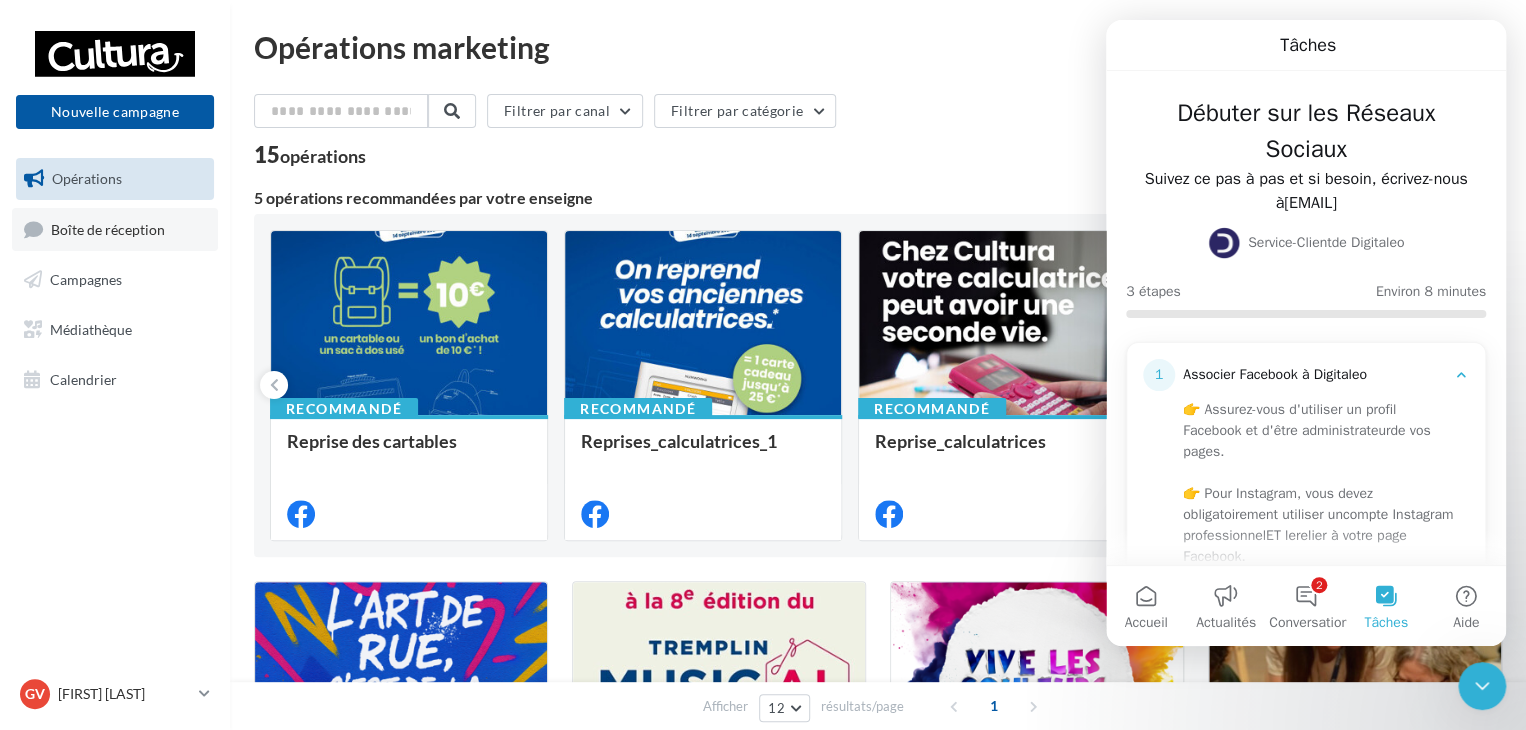 click on "Boîte de réception" at bounding box center [108, 228] 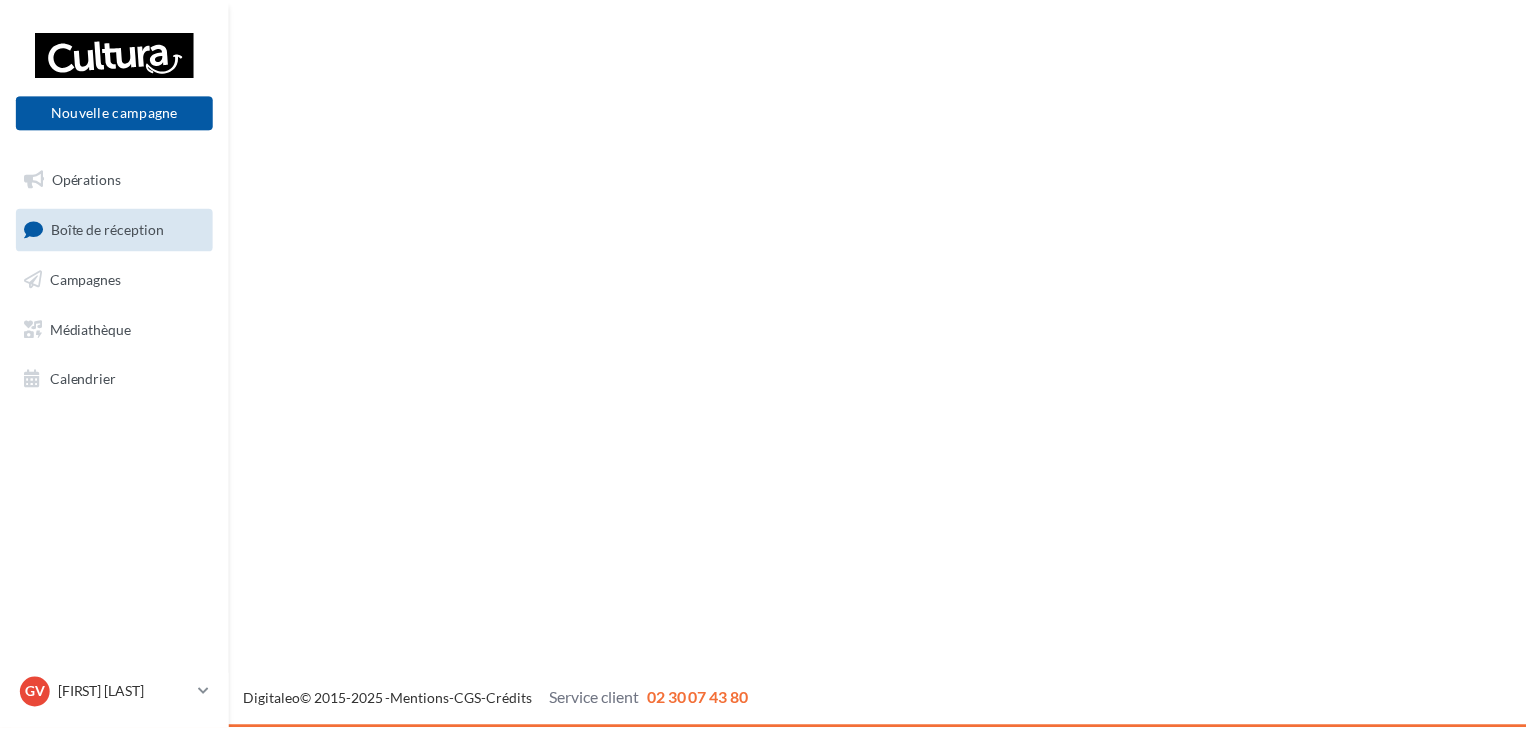 scroll, scrollTop: 0, scrollLeft: 0, axis: both 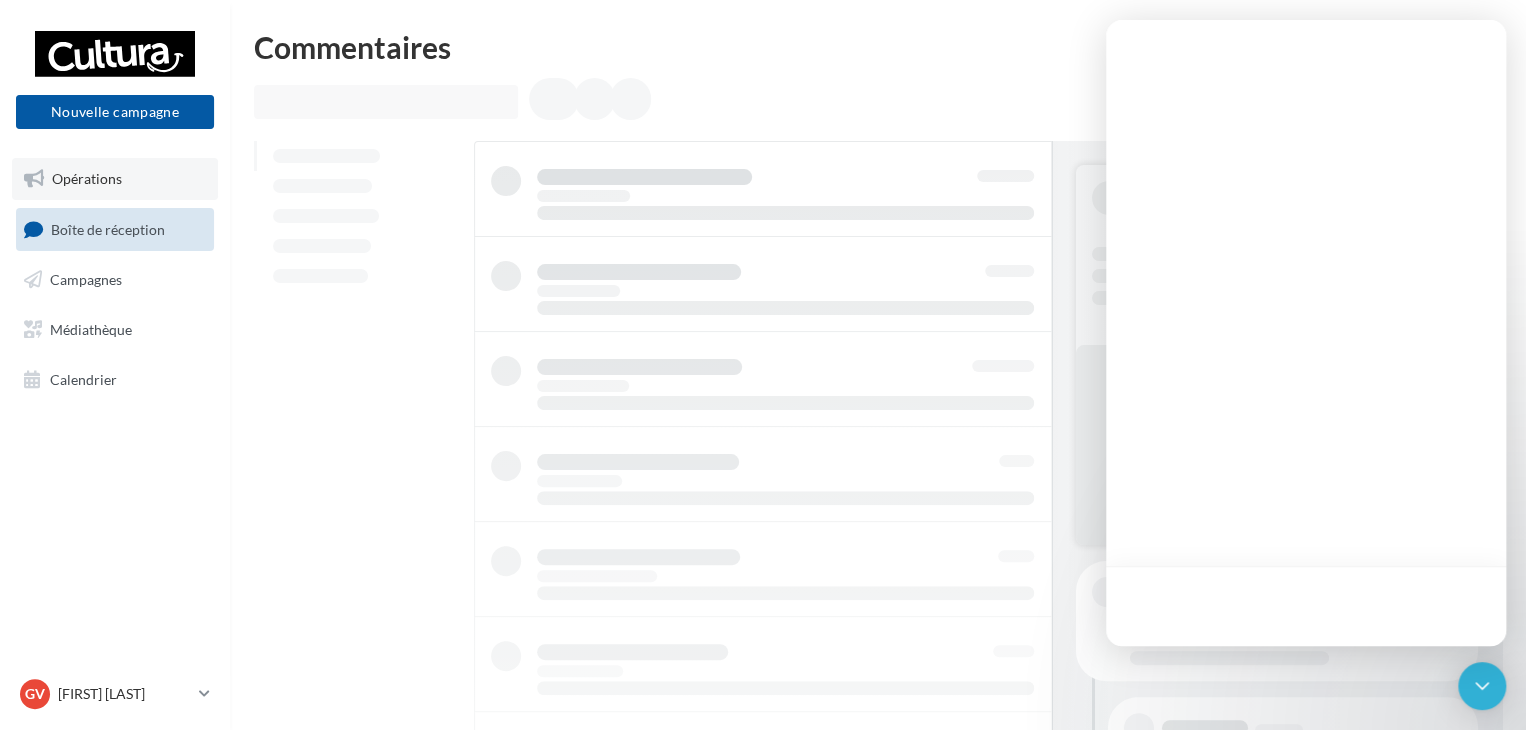 click on "Opérations" at bounding box center [87, 178] 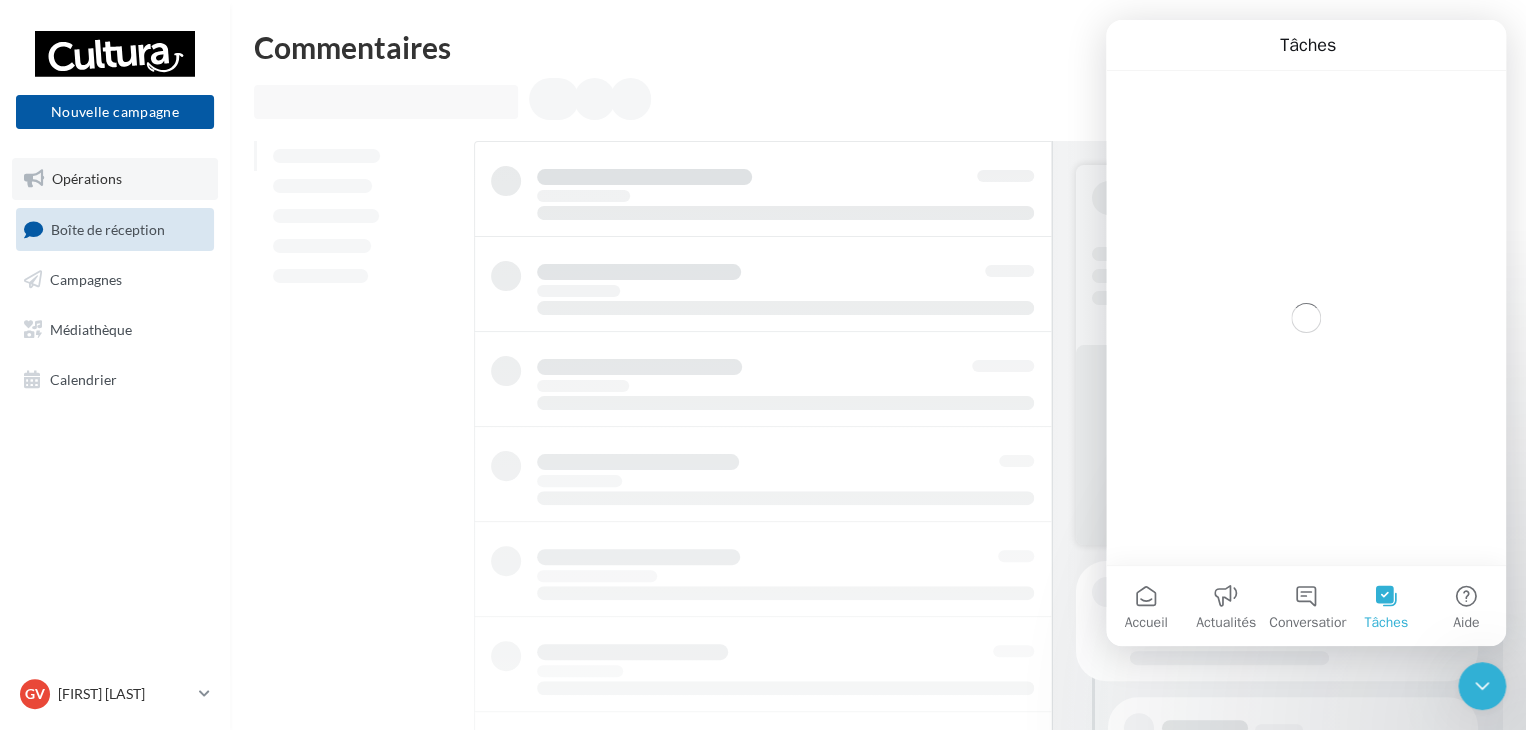 scroll, scrollTop: 0, scrollLeft: 0, axis: both 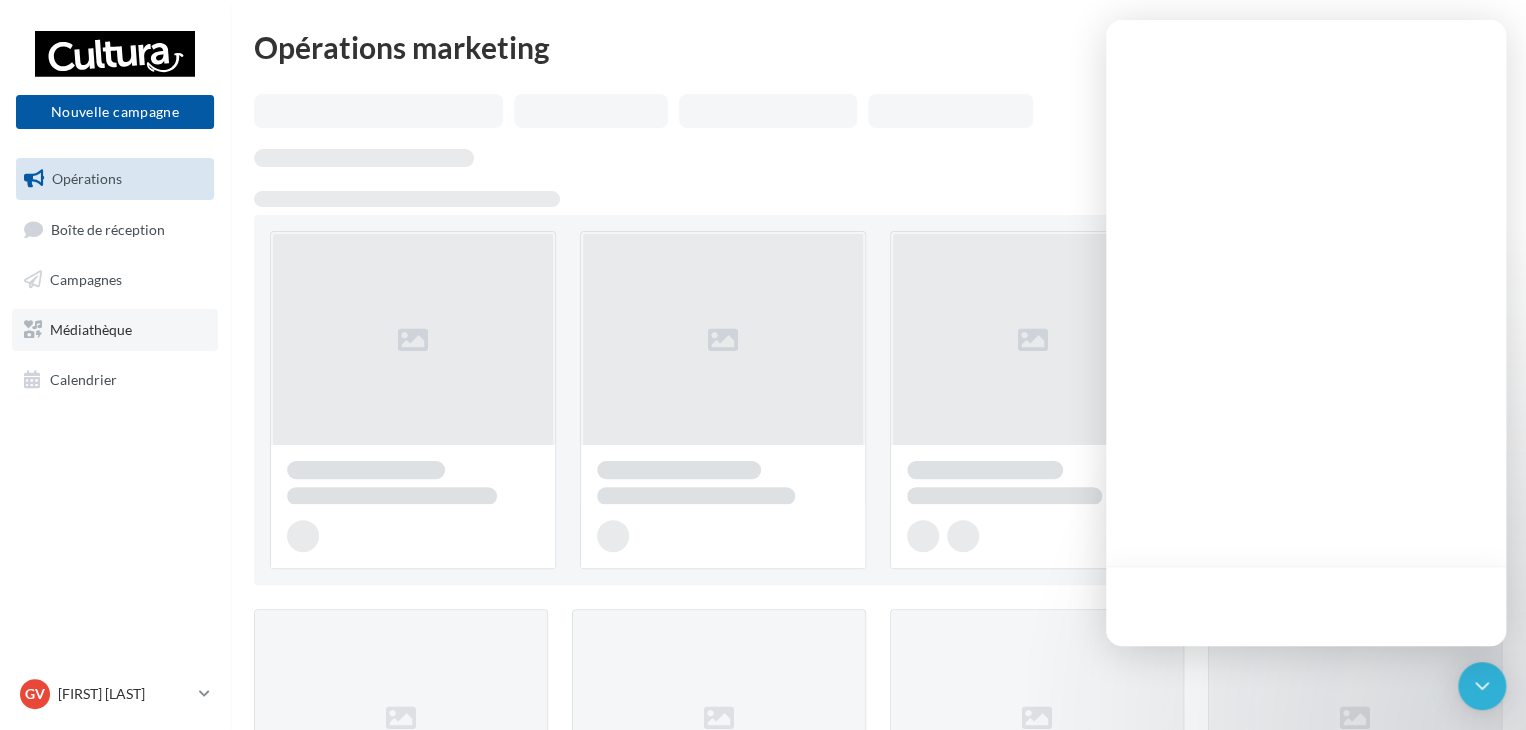 click on "Médiathèque" at bounding box center (115, 330) 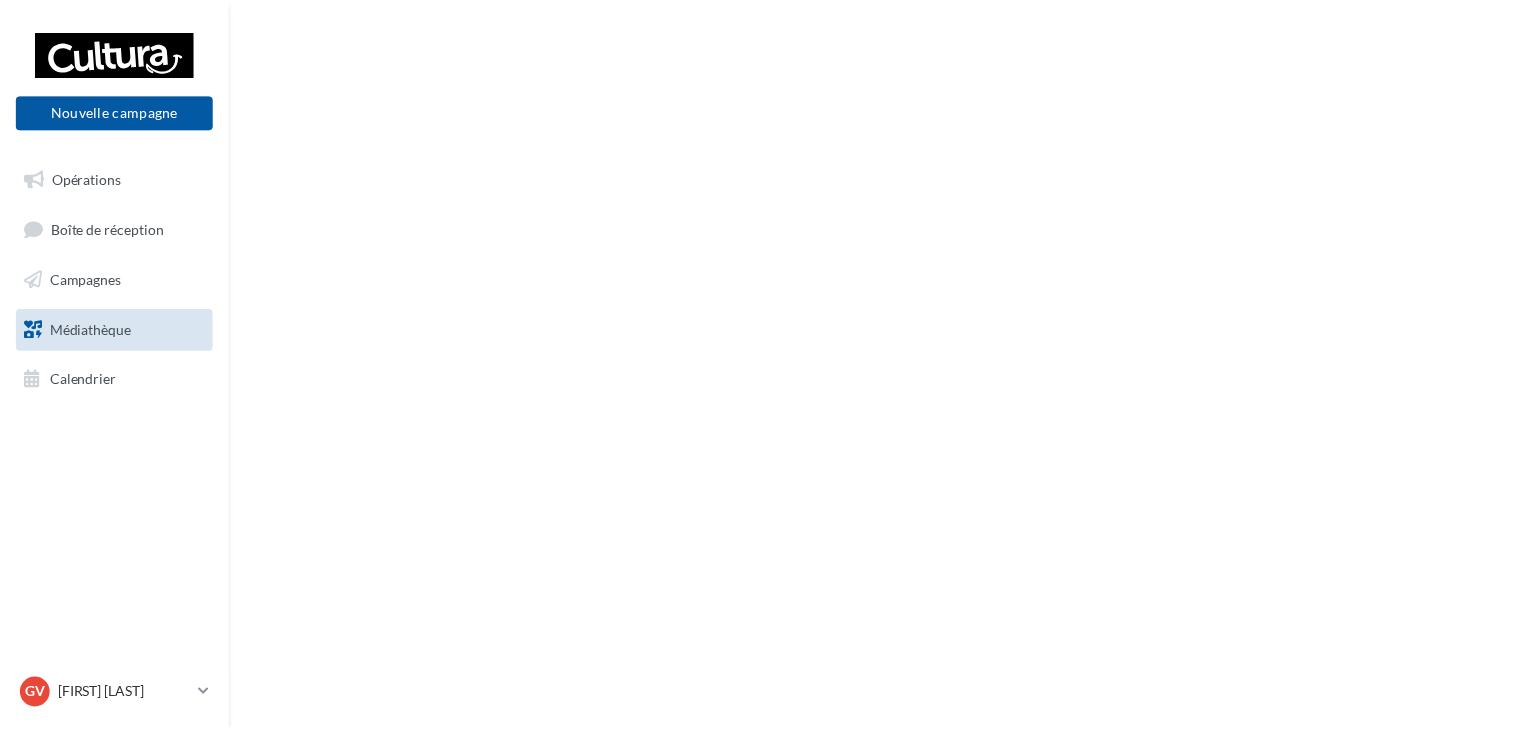 scroll, scrollTop: 0, scrollLeft: 0, axis: both 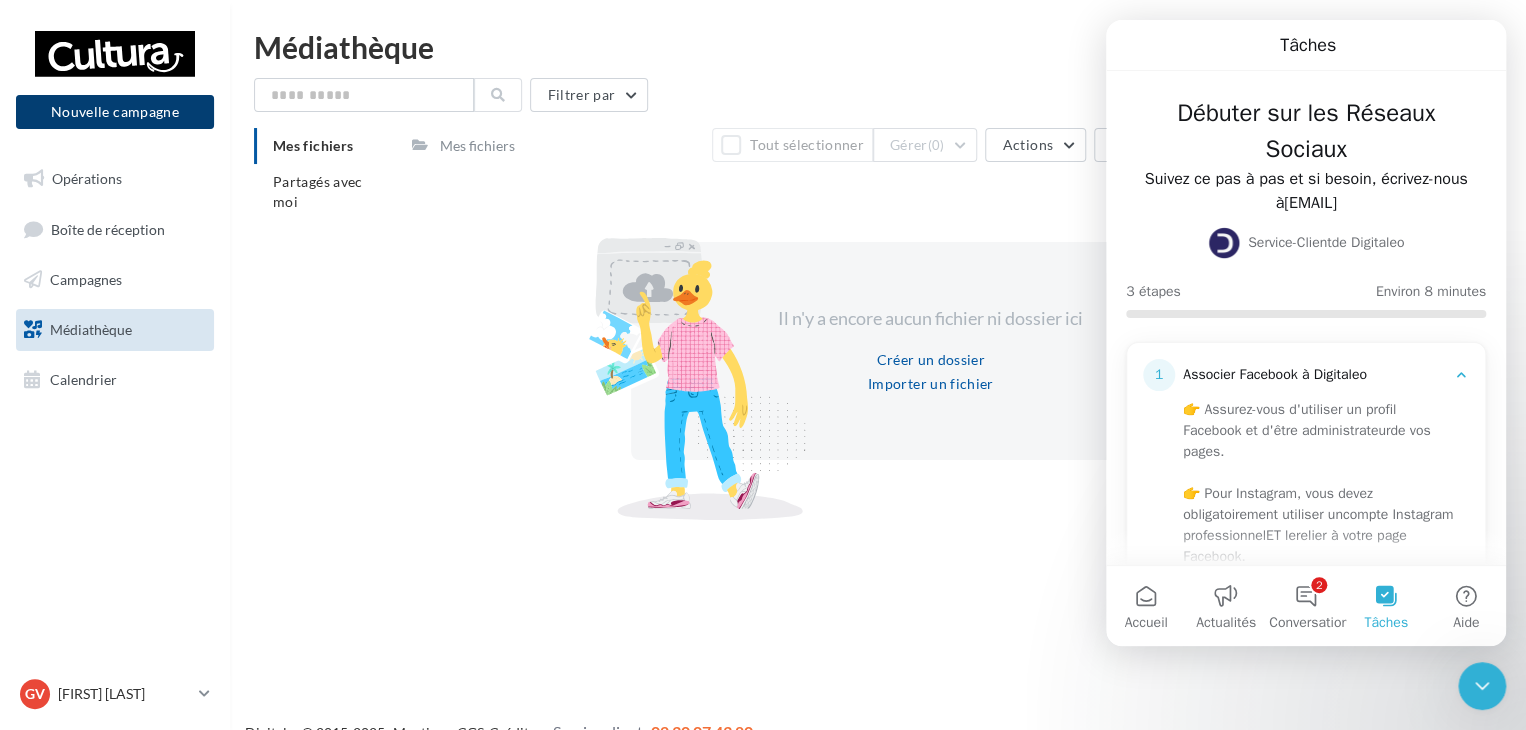 click on "Nouvelle campagne" at bounding box center [115, 112] 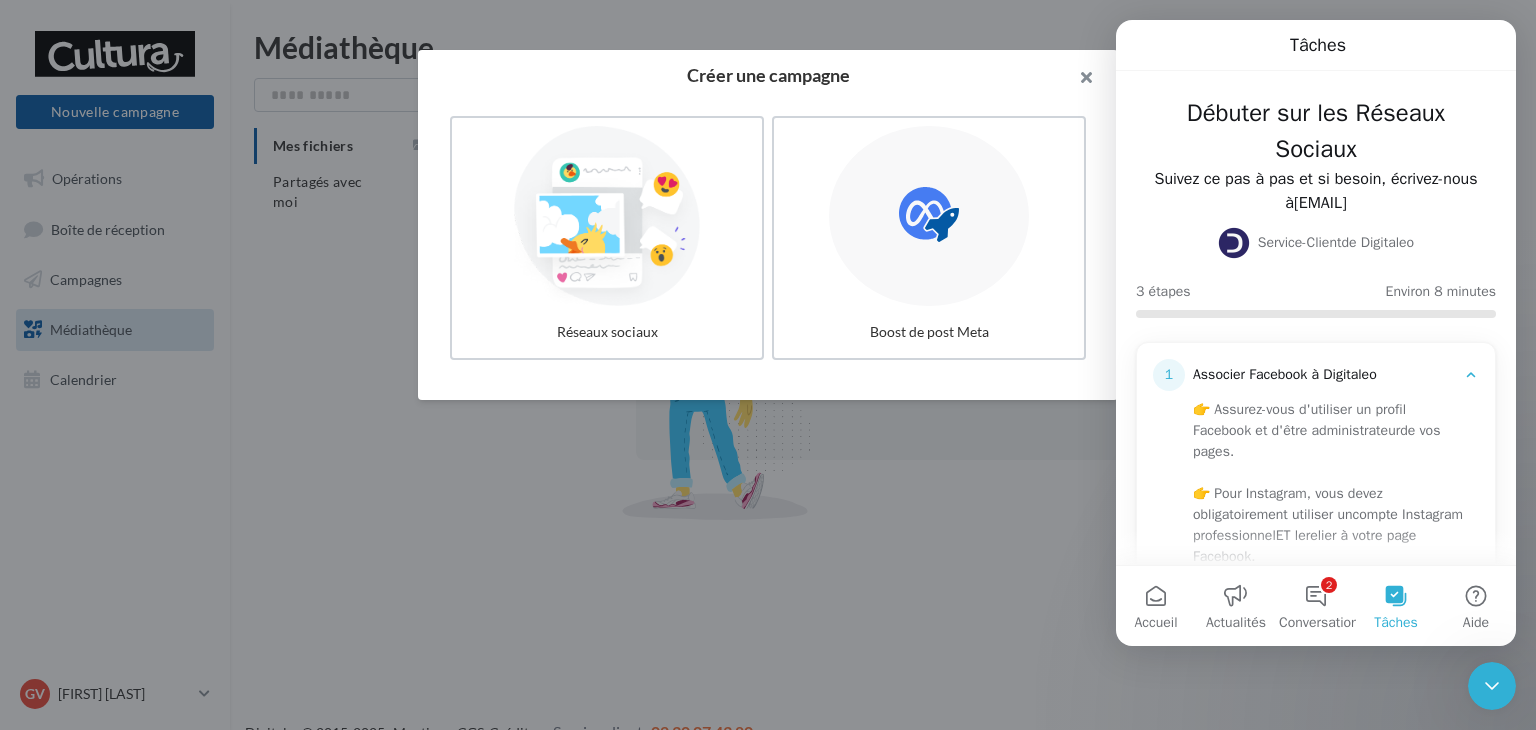click at bounding box center [1078, 80] 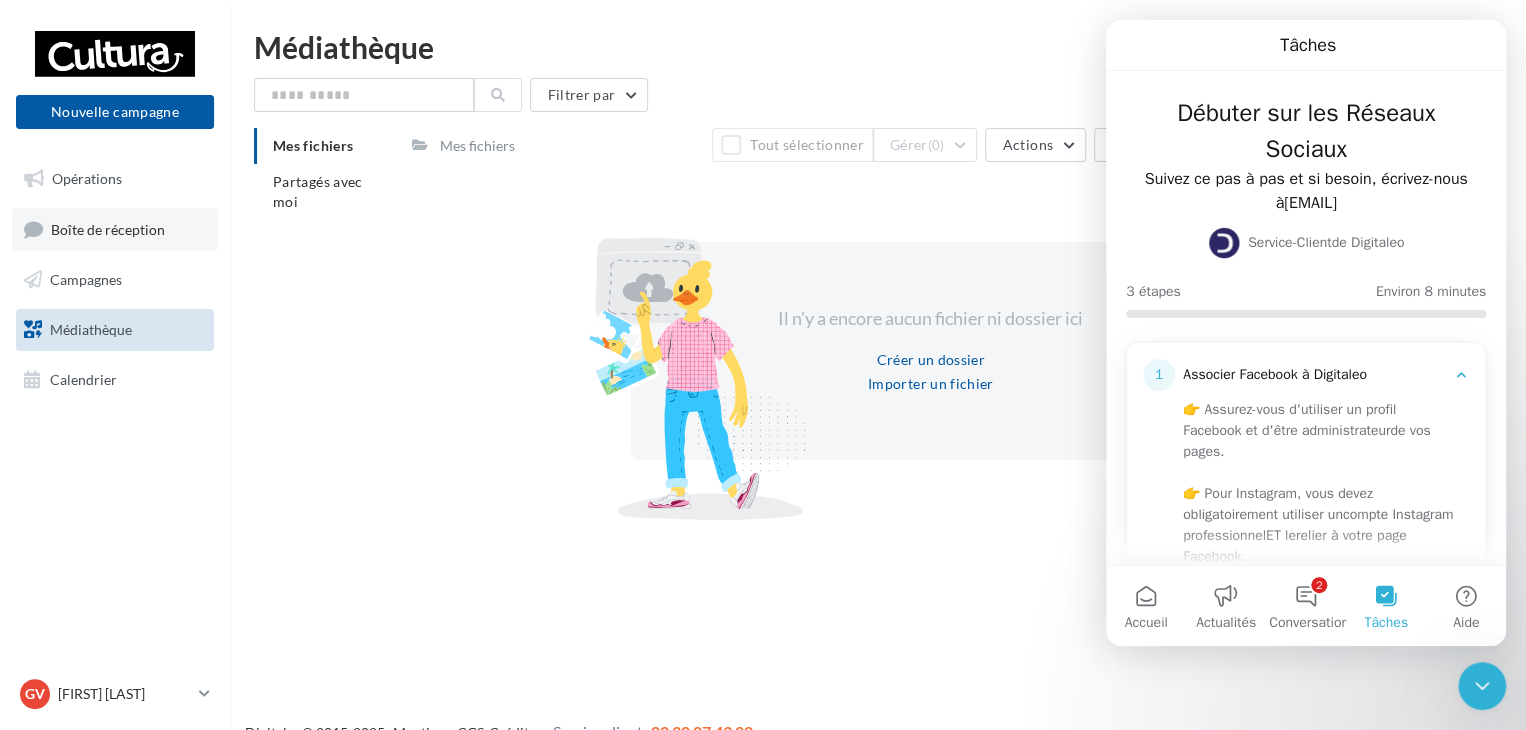 click on "Boîte de réception" at bounding box center [115, 229] 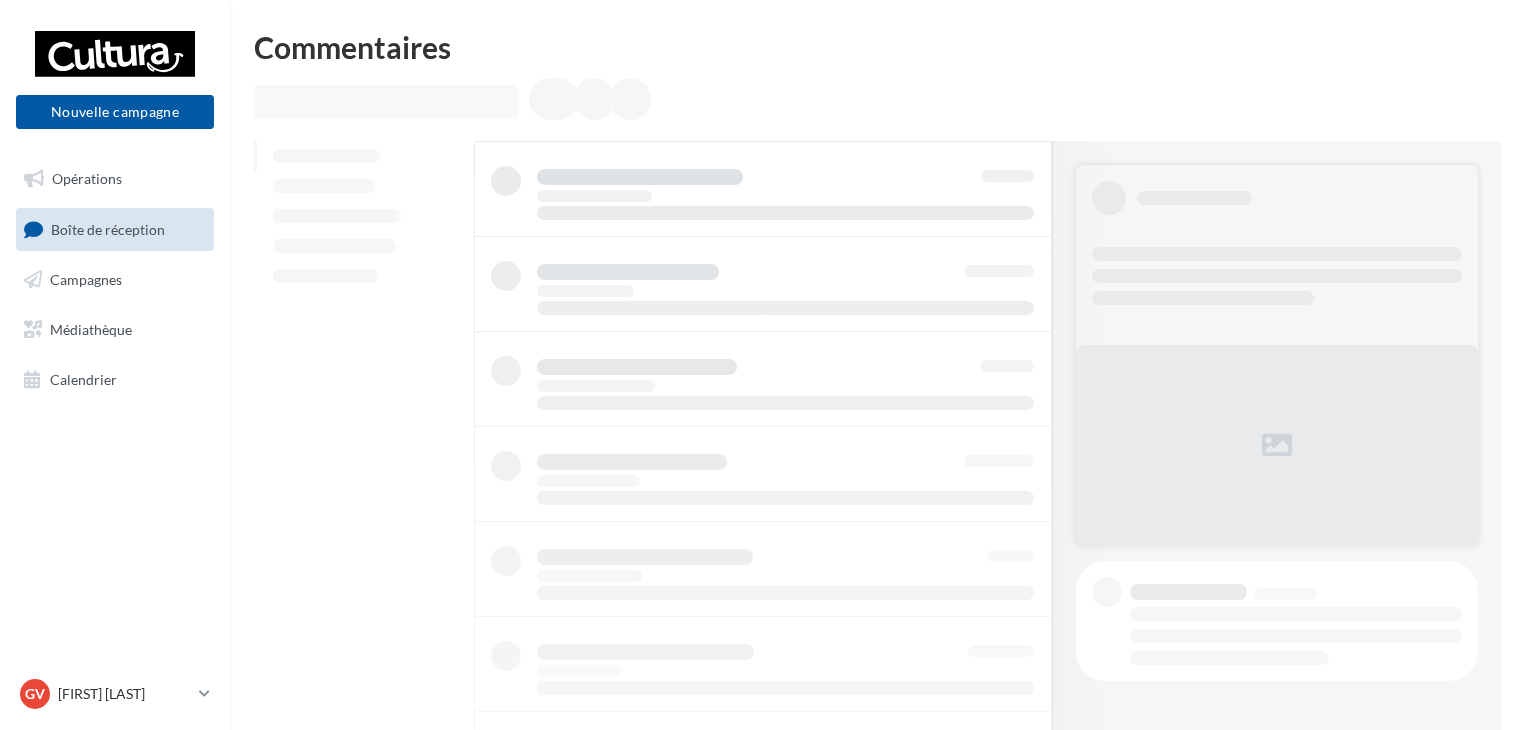 scroll, scrollTop: 0, scrollLeft: 0, axis: both 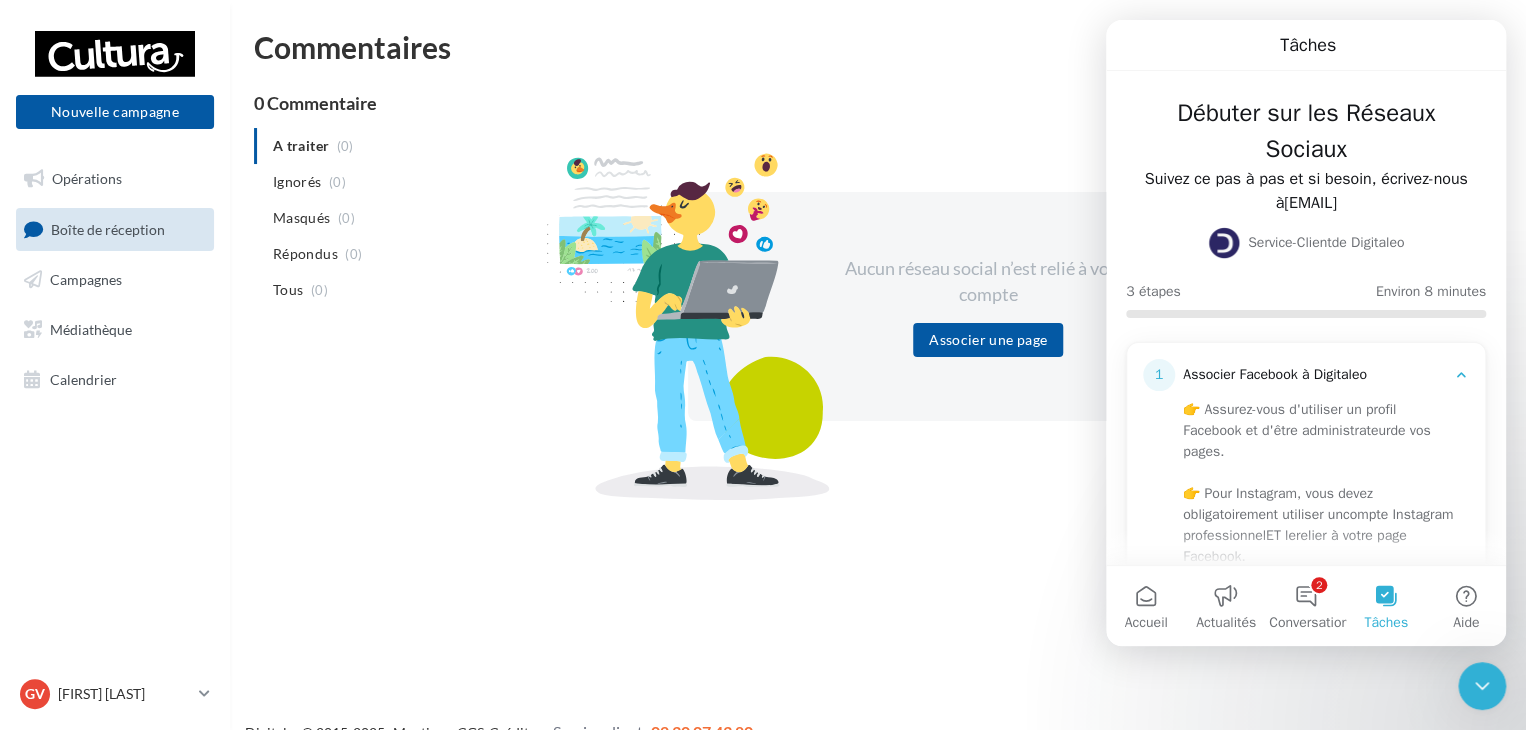 click 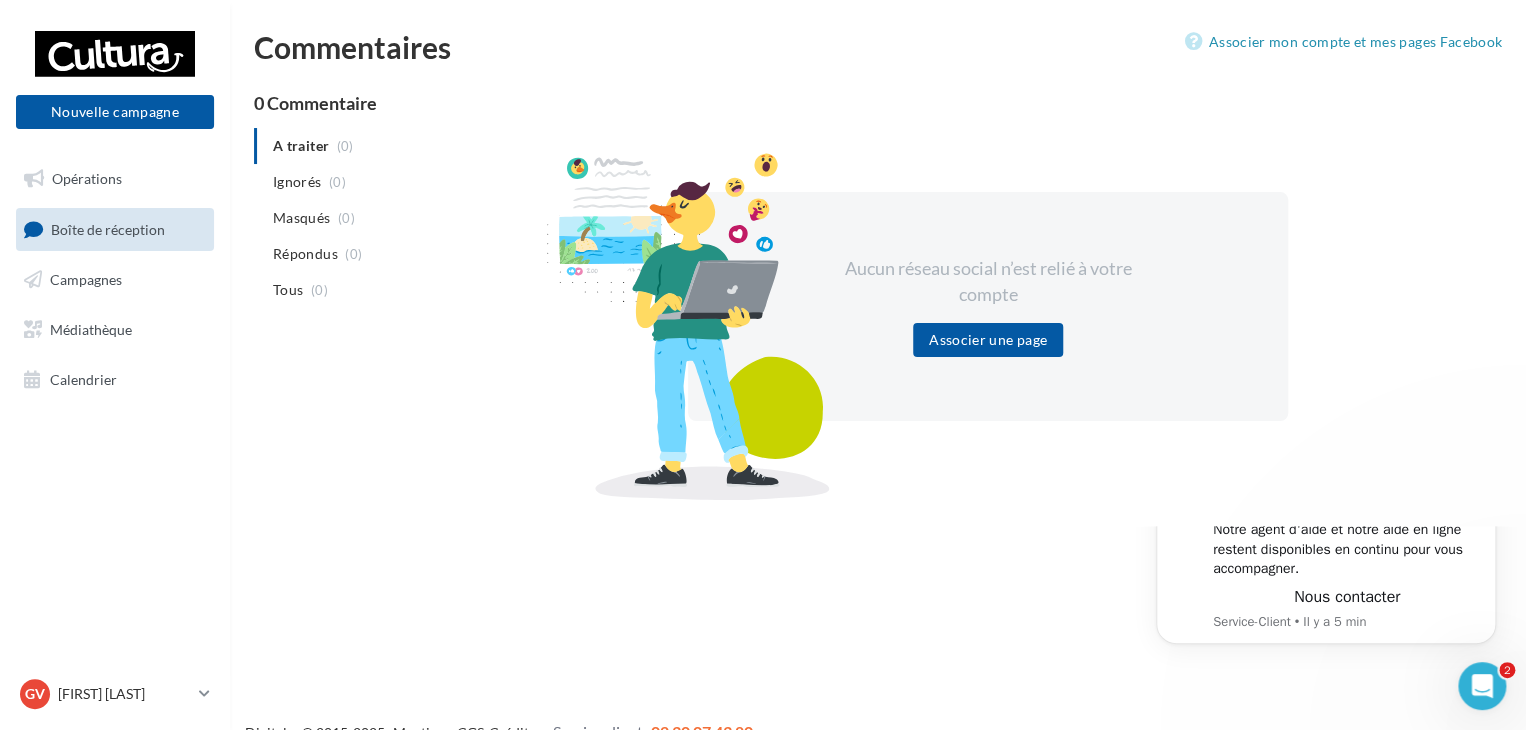 scroll, scrollTop: 0, scrollLeft: 0, axis: both 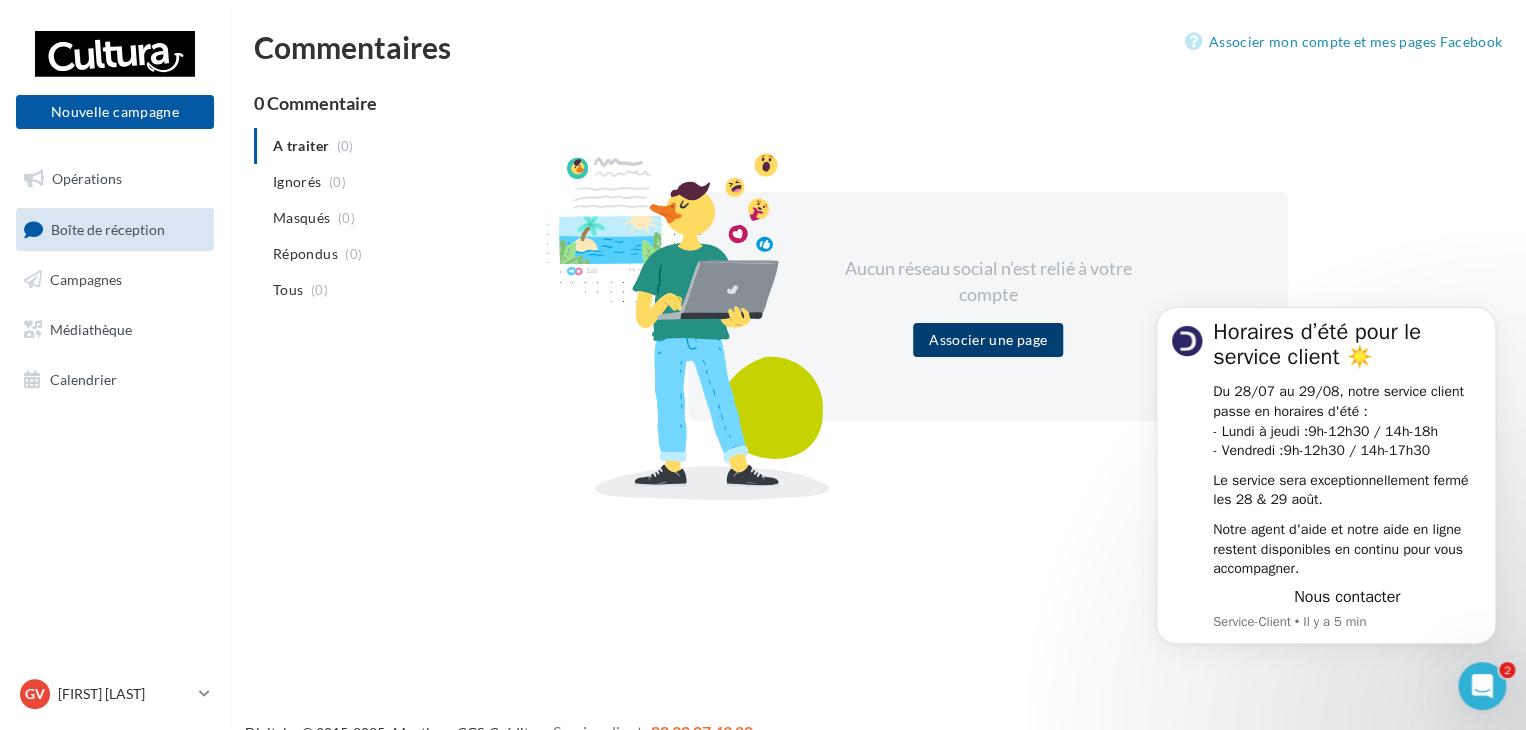 click on "Associer une page" at bounding box center (988, 340) 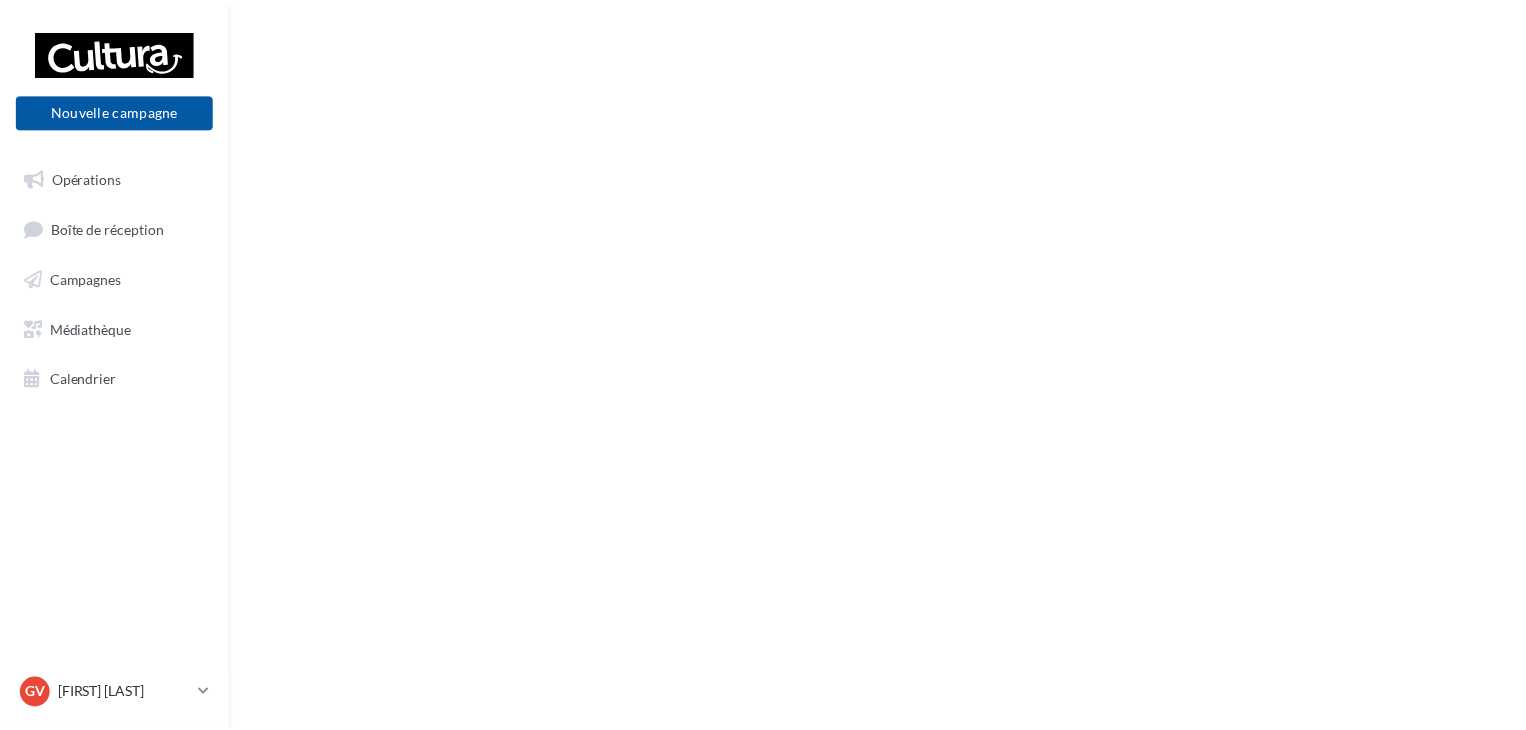 scroll, scrollTop: 0, scrollLeft: 0, axis: both 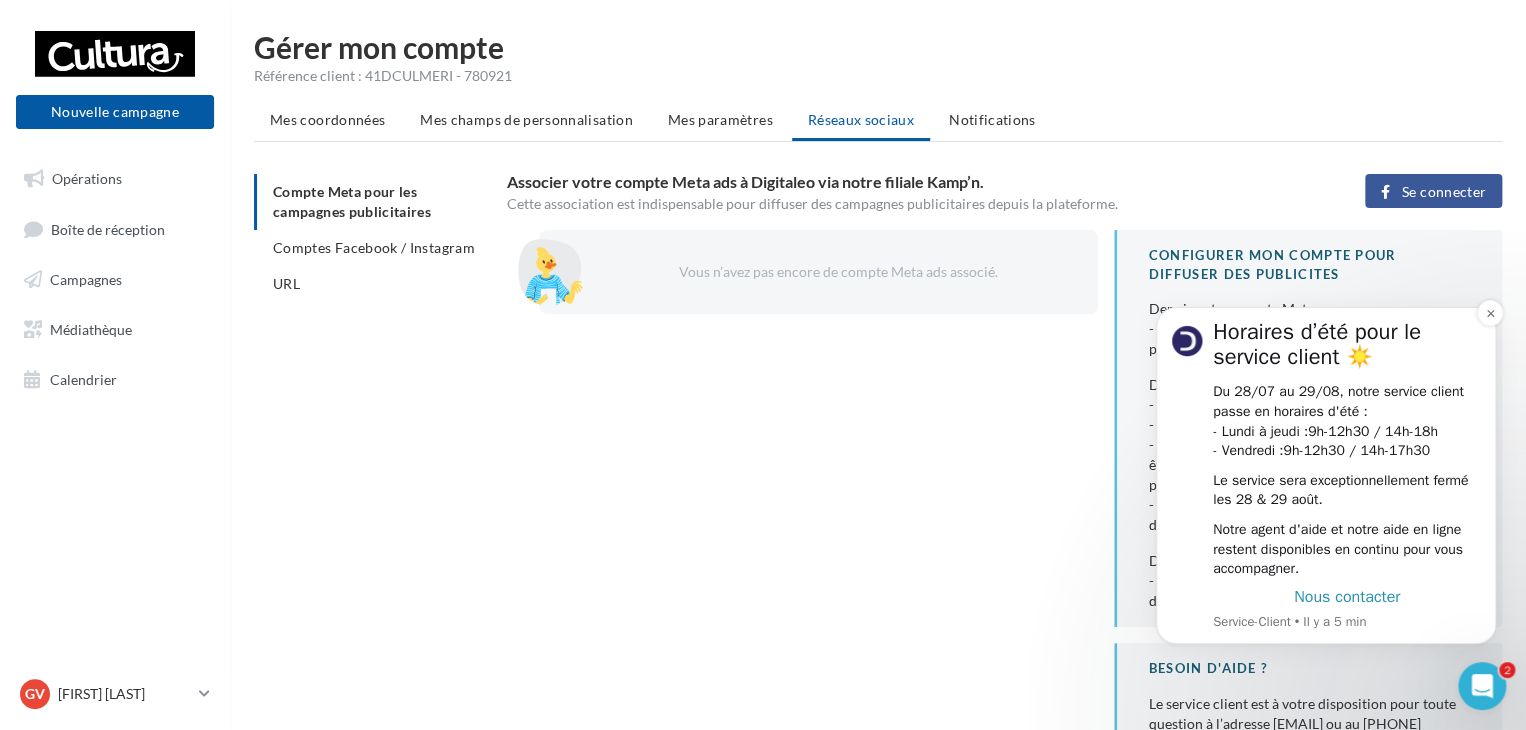 click on "Nous contacter" at bounding box center [1347, 597] 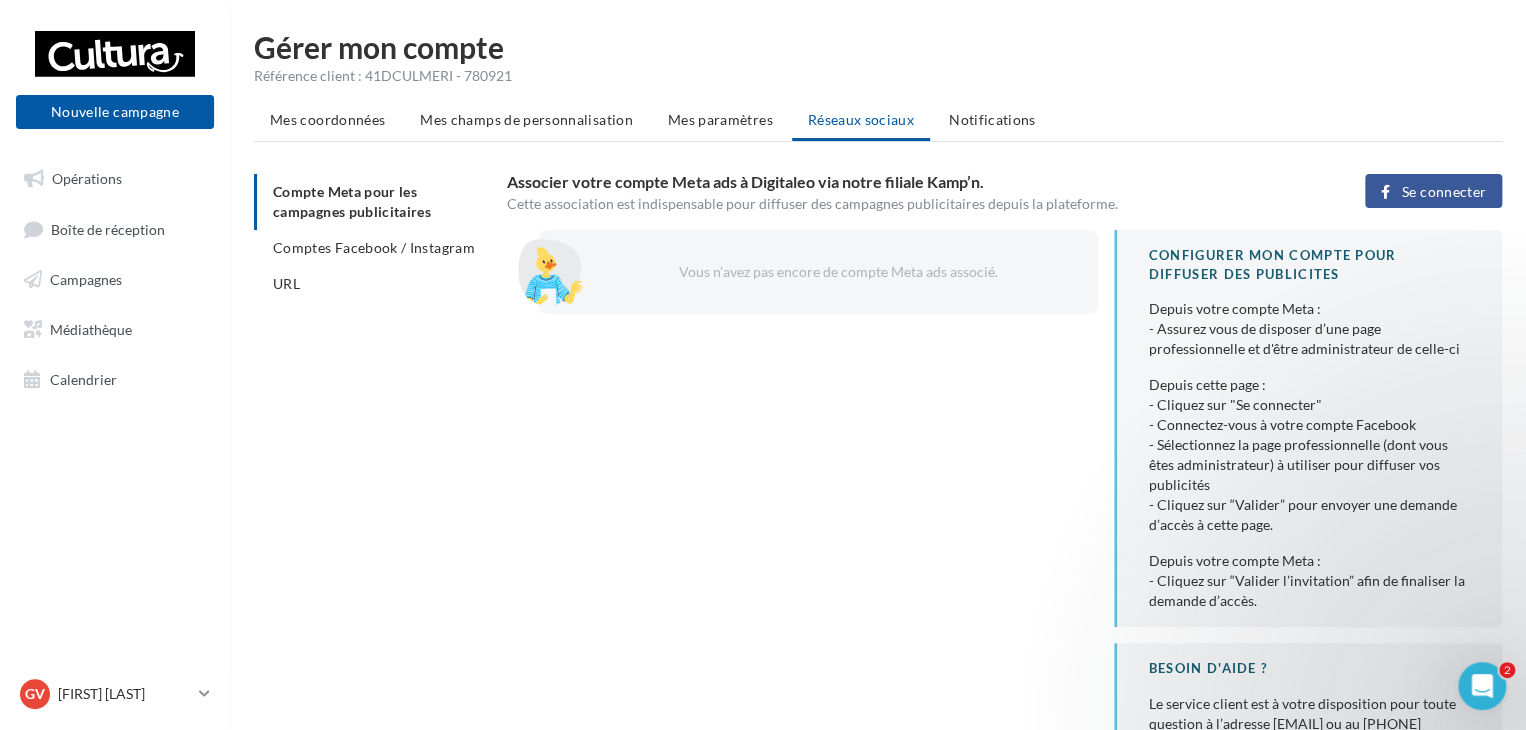 scroll, scrollTop: 0, scrollLeft: 0, axis: both 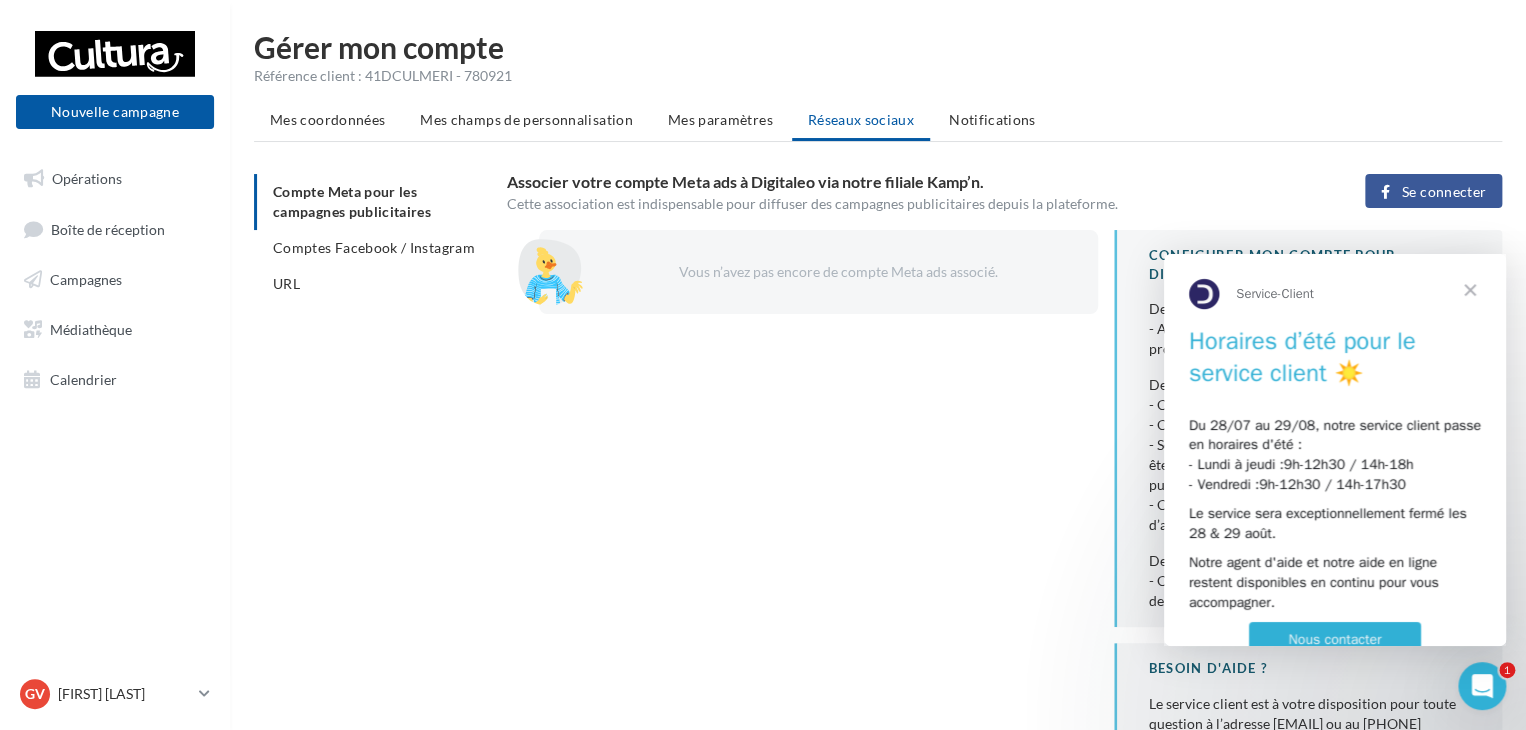 click on "Nous contacter" at bounding box center (1335, 639) 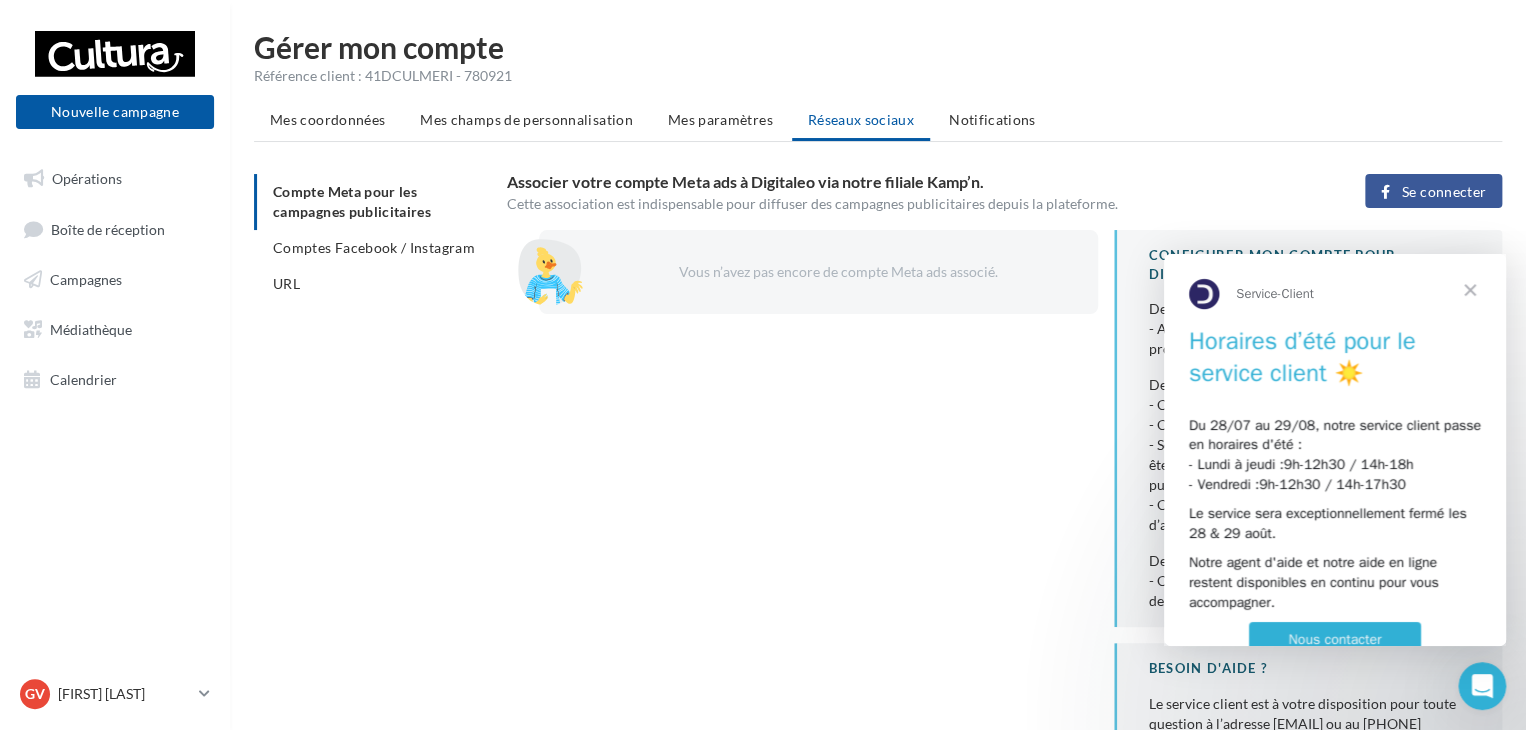 click on "Se connecter" at bounding box center (1444, 192) 